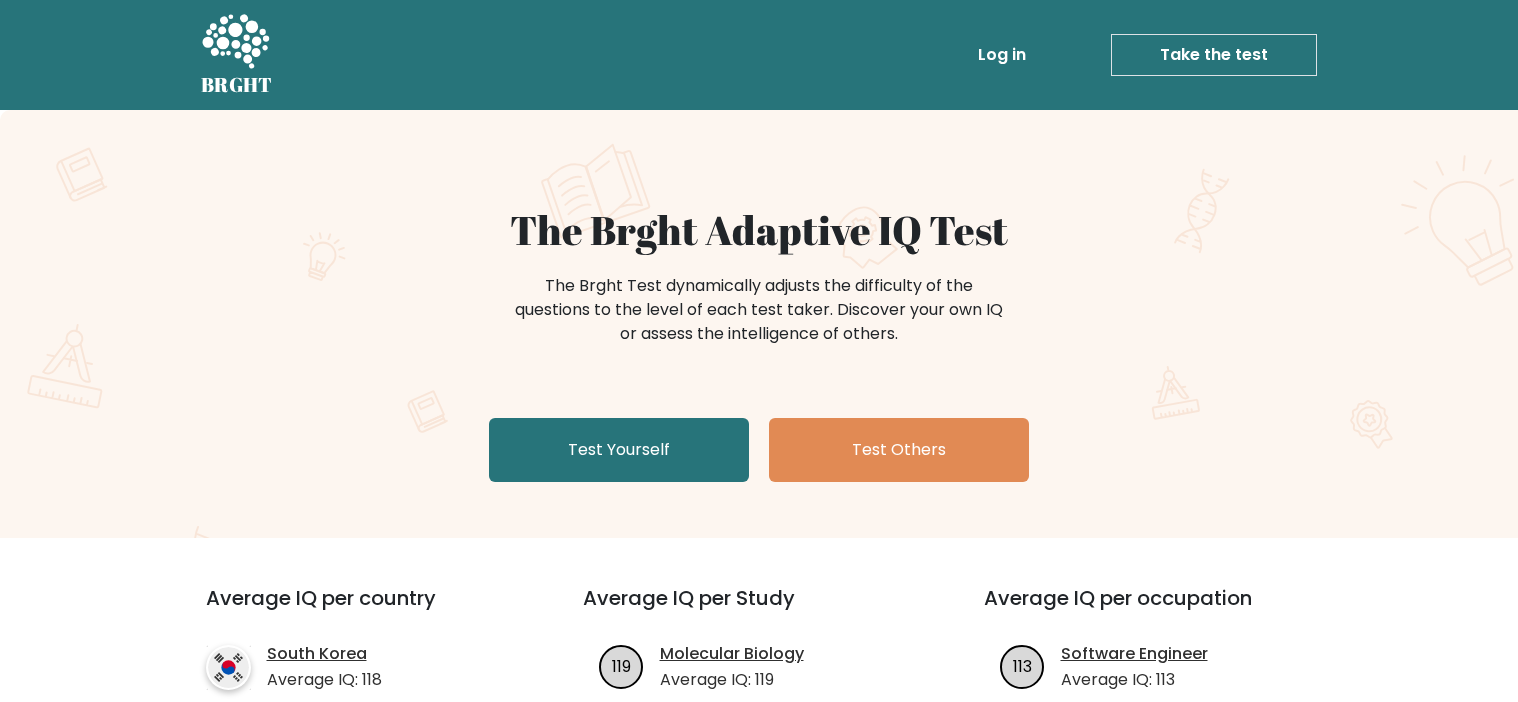 scroll, scrollTop: 0, scrollLeft: 0, axis: both 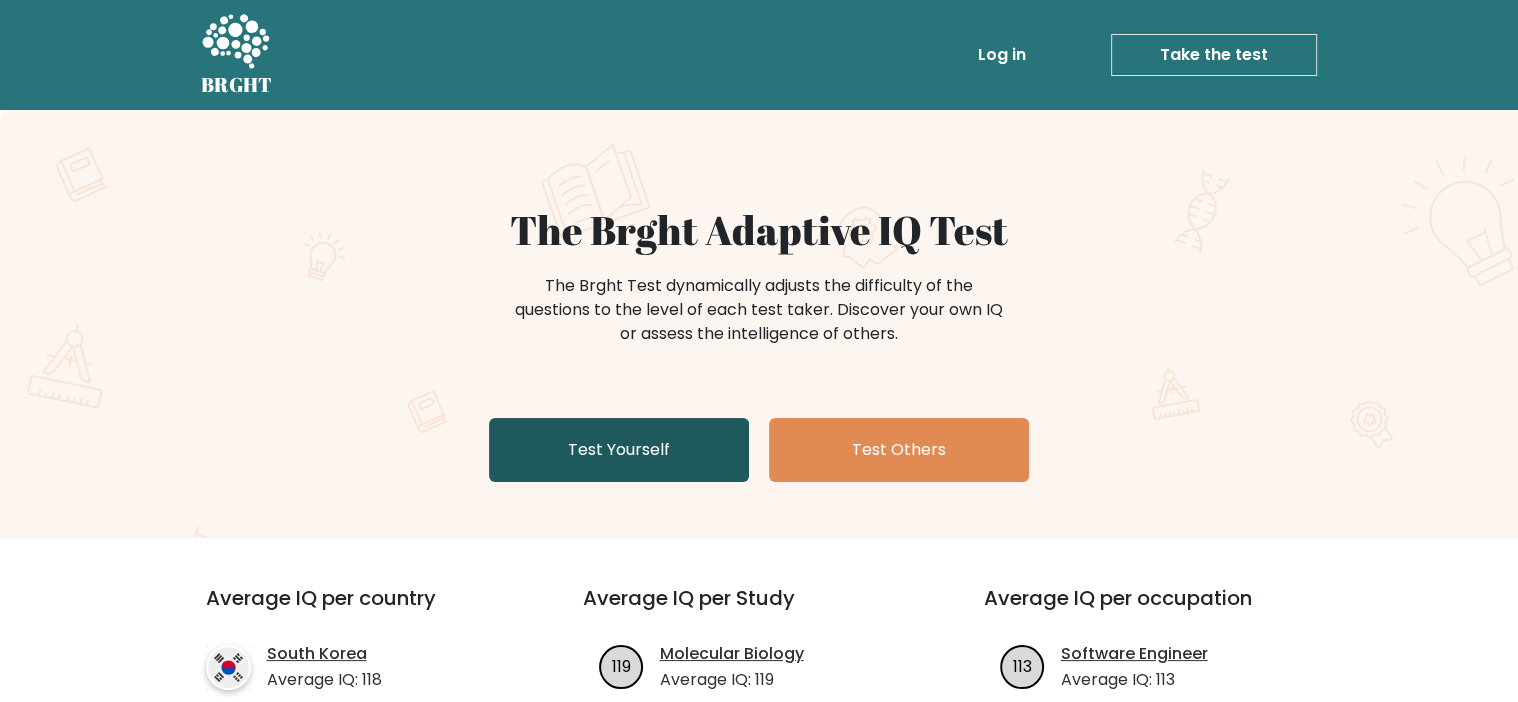 click on "Test Yourself" at bounding box center (619, 450) 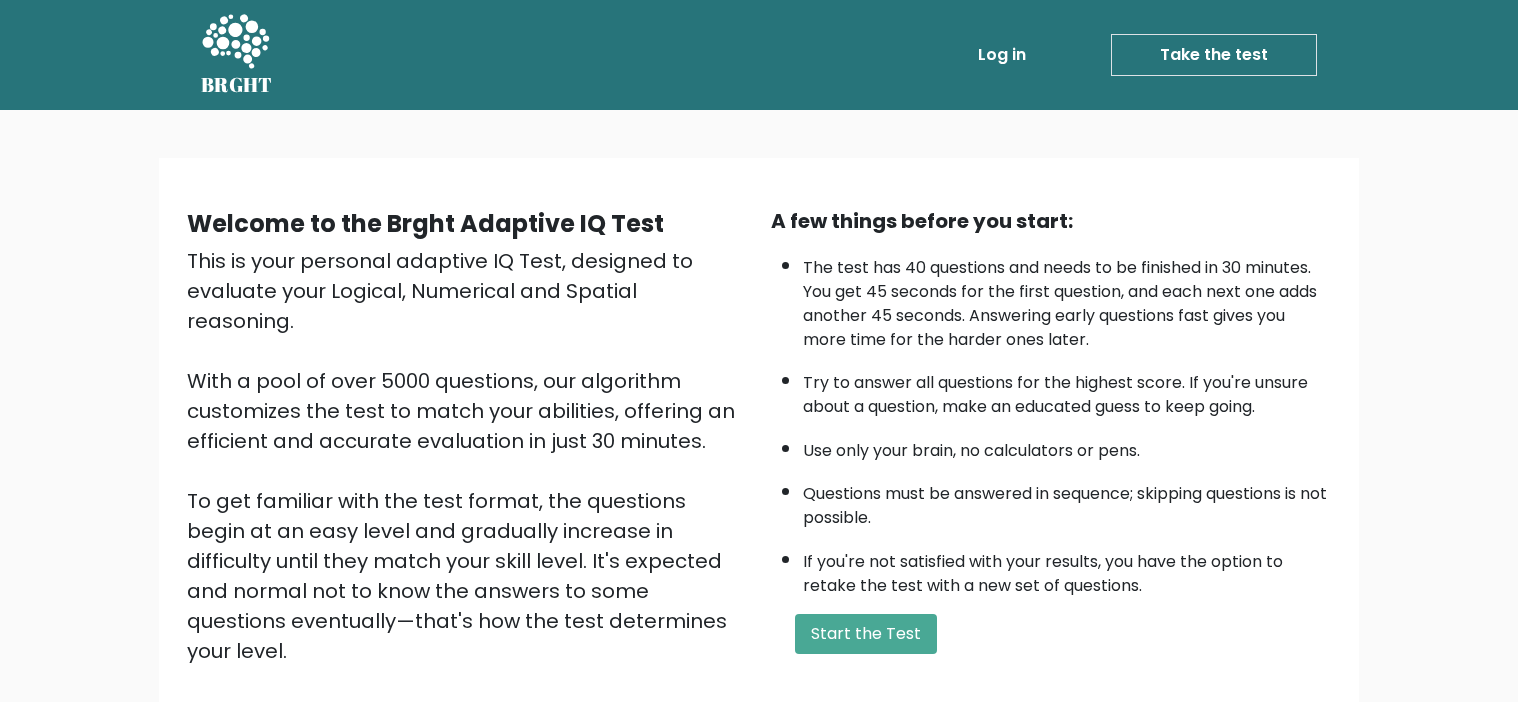scroll, scrollTop: 0, scrollLeft: 0, axis: both 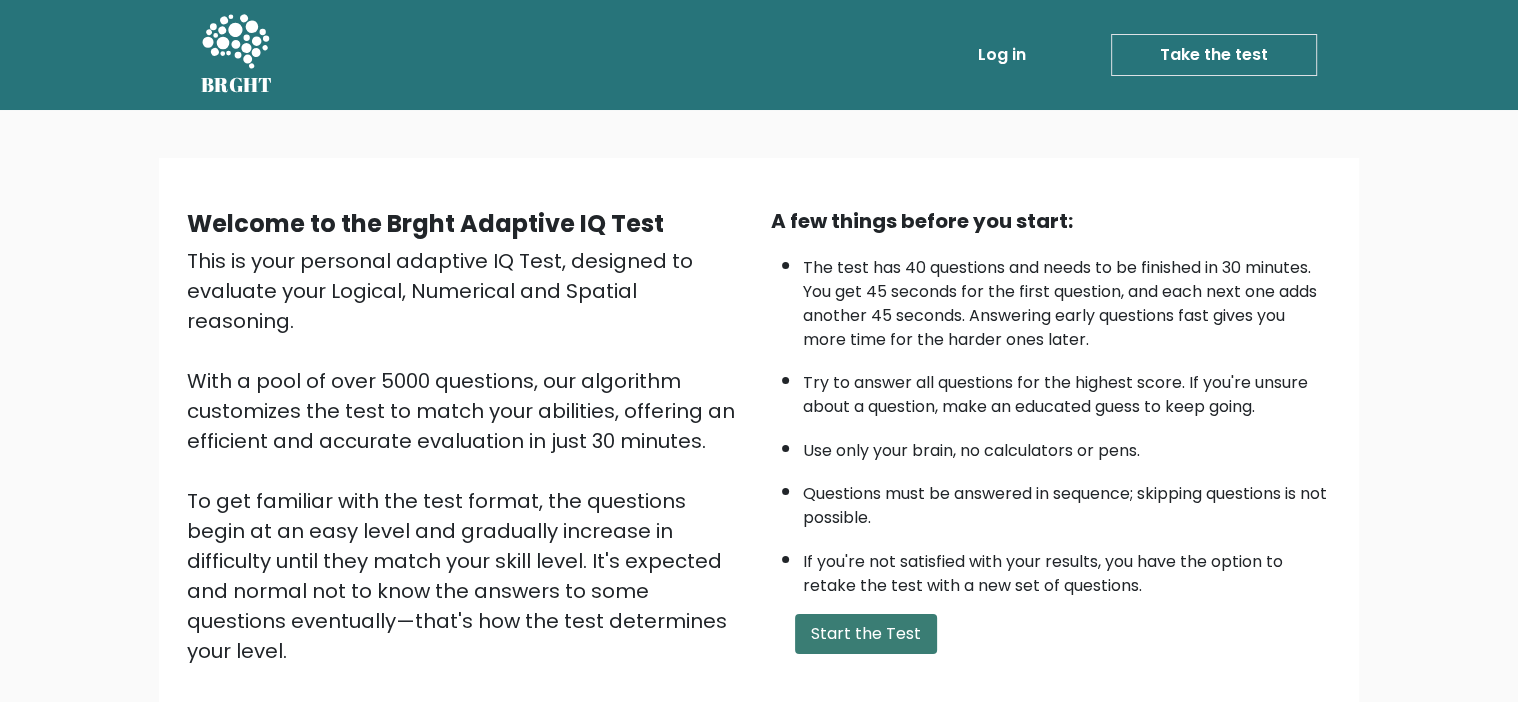 click on "Start the Test" at bounding box center [866, 634] 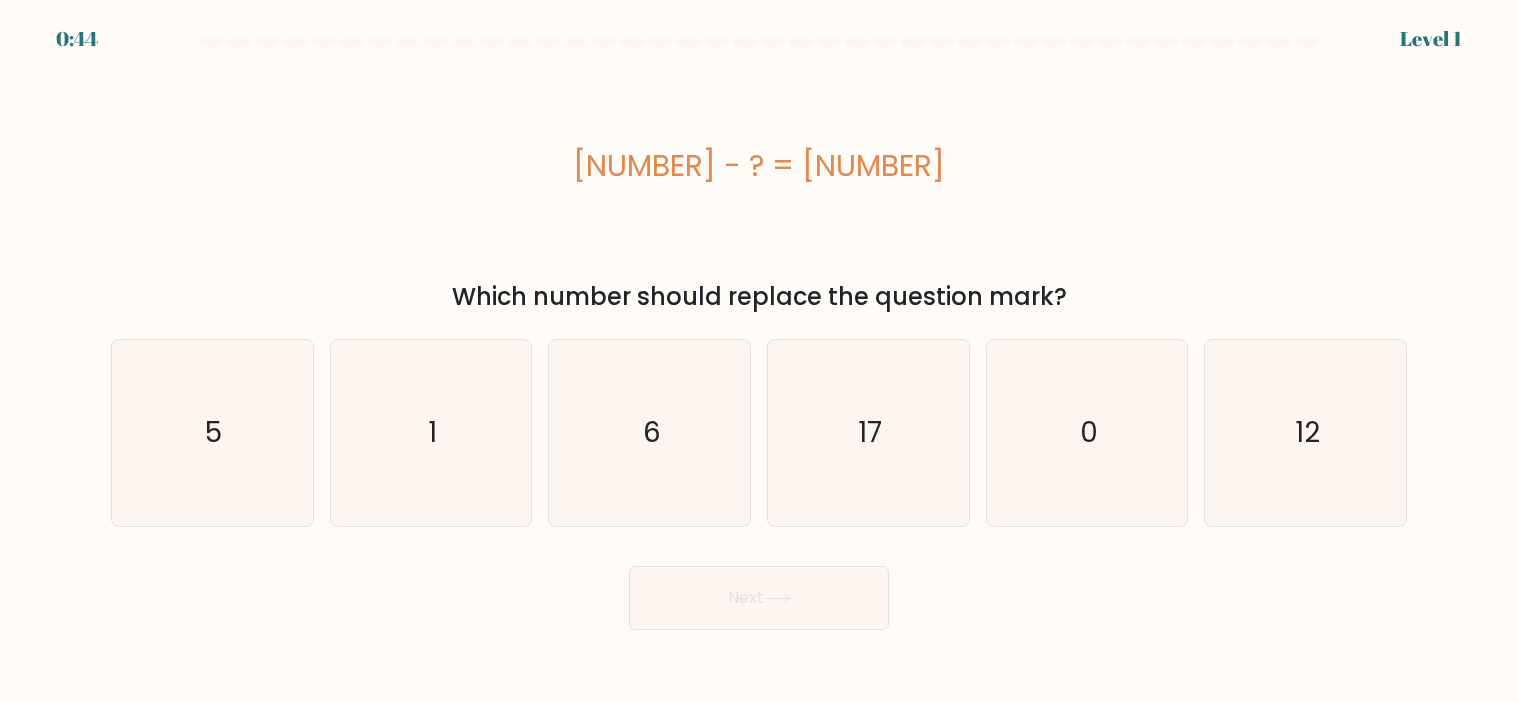 scroll, scrollTop: 0, scrollLeft: 0, axis: both 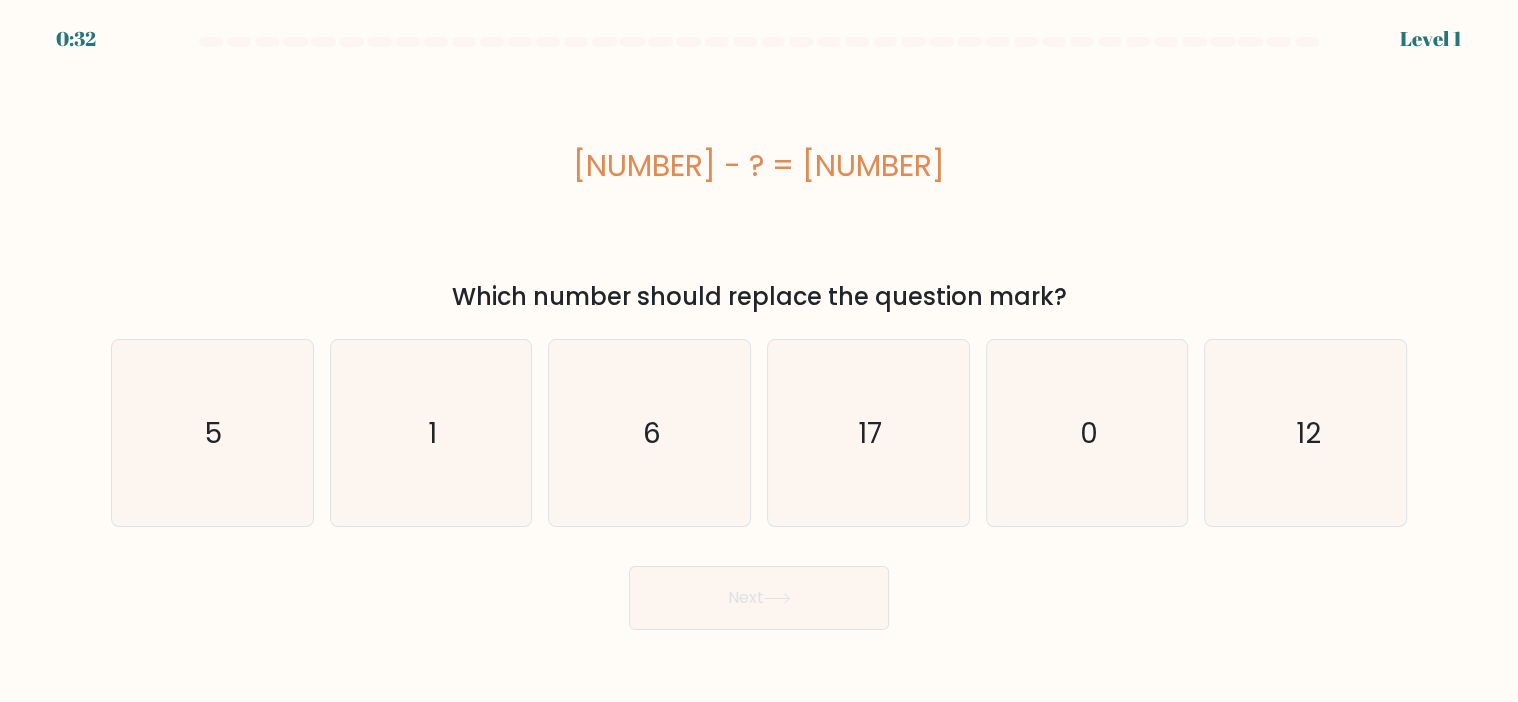 click on "Next" at bounding box center [759, 590] 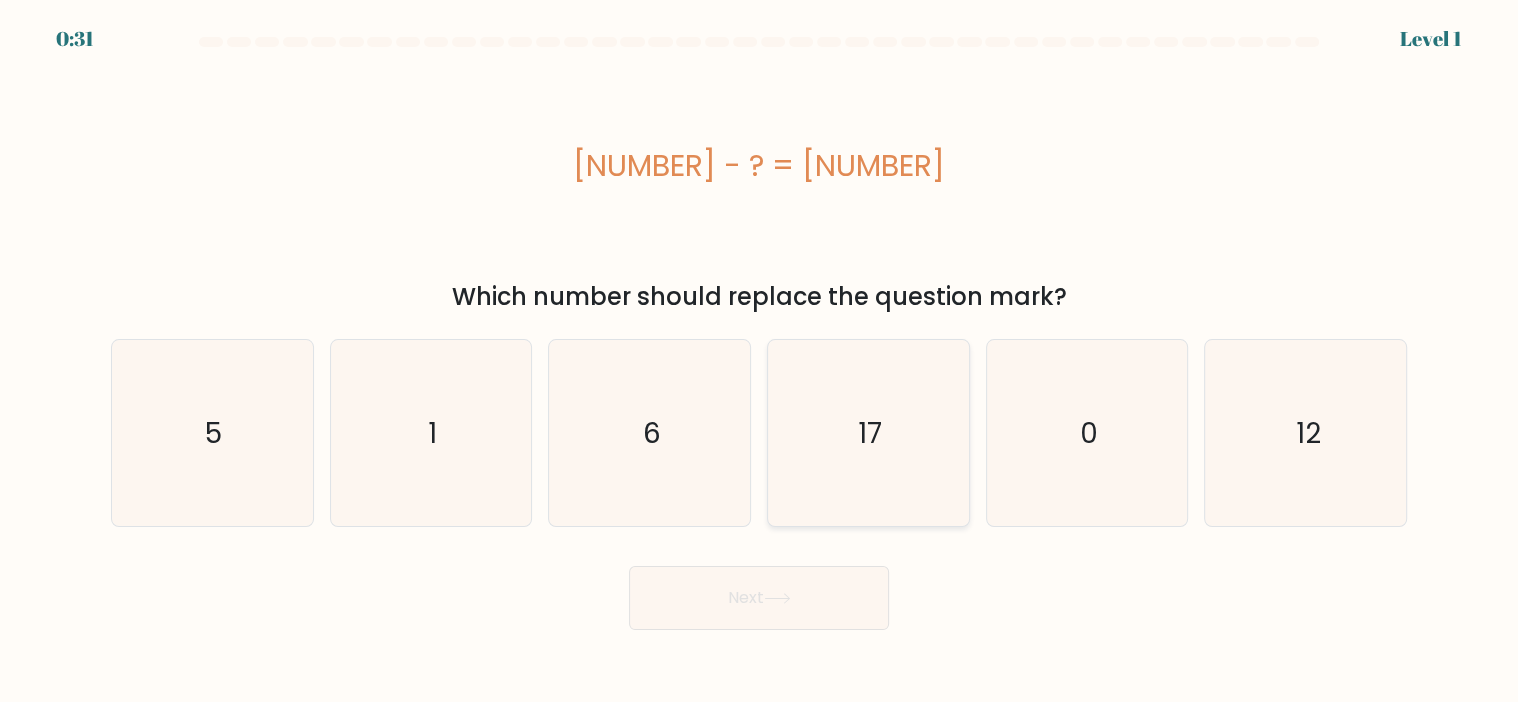 click on "17" at bounding box center [868, 433] 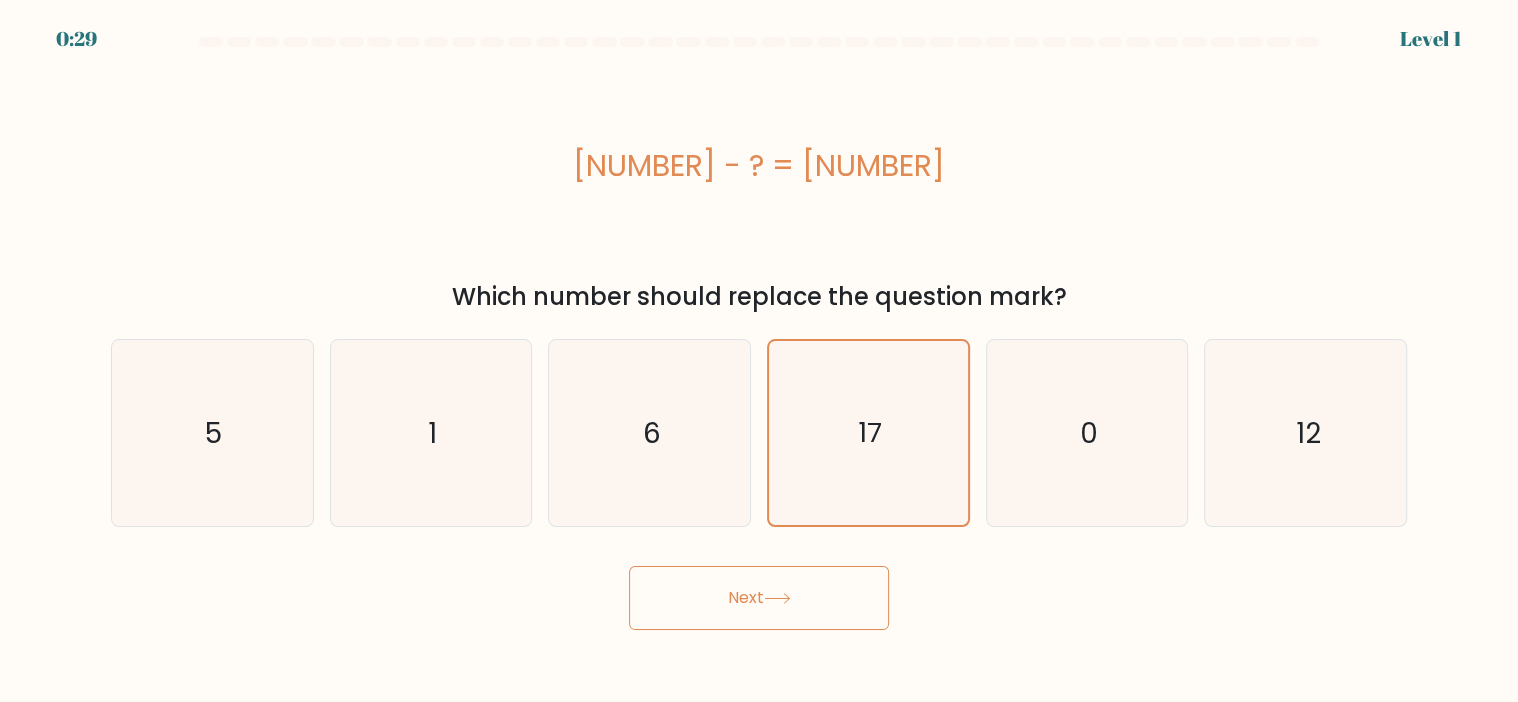 click on "Next" at bounding box center (759, 598) 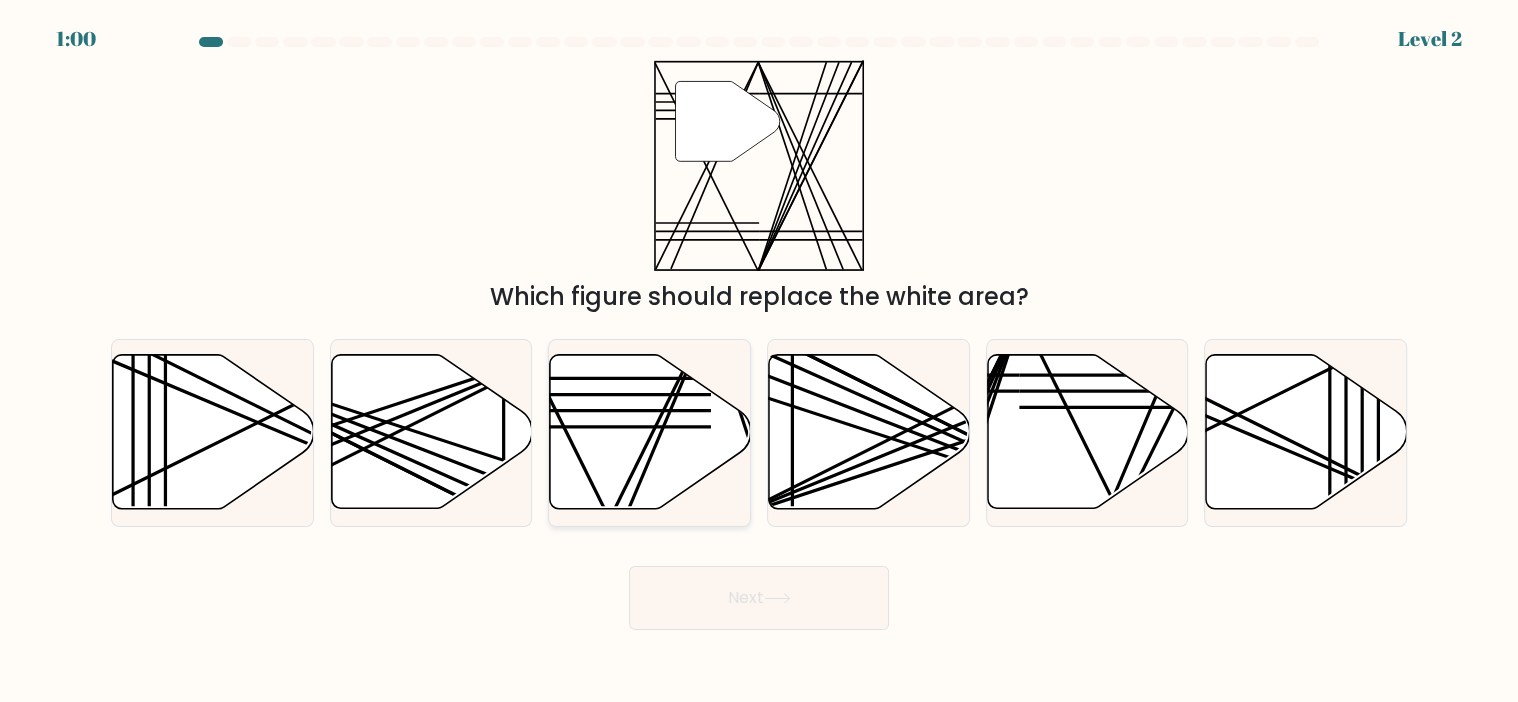 click at bounding box center (650, 432) 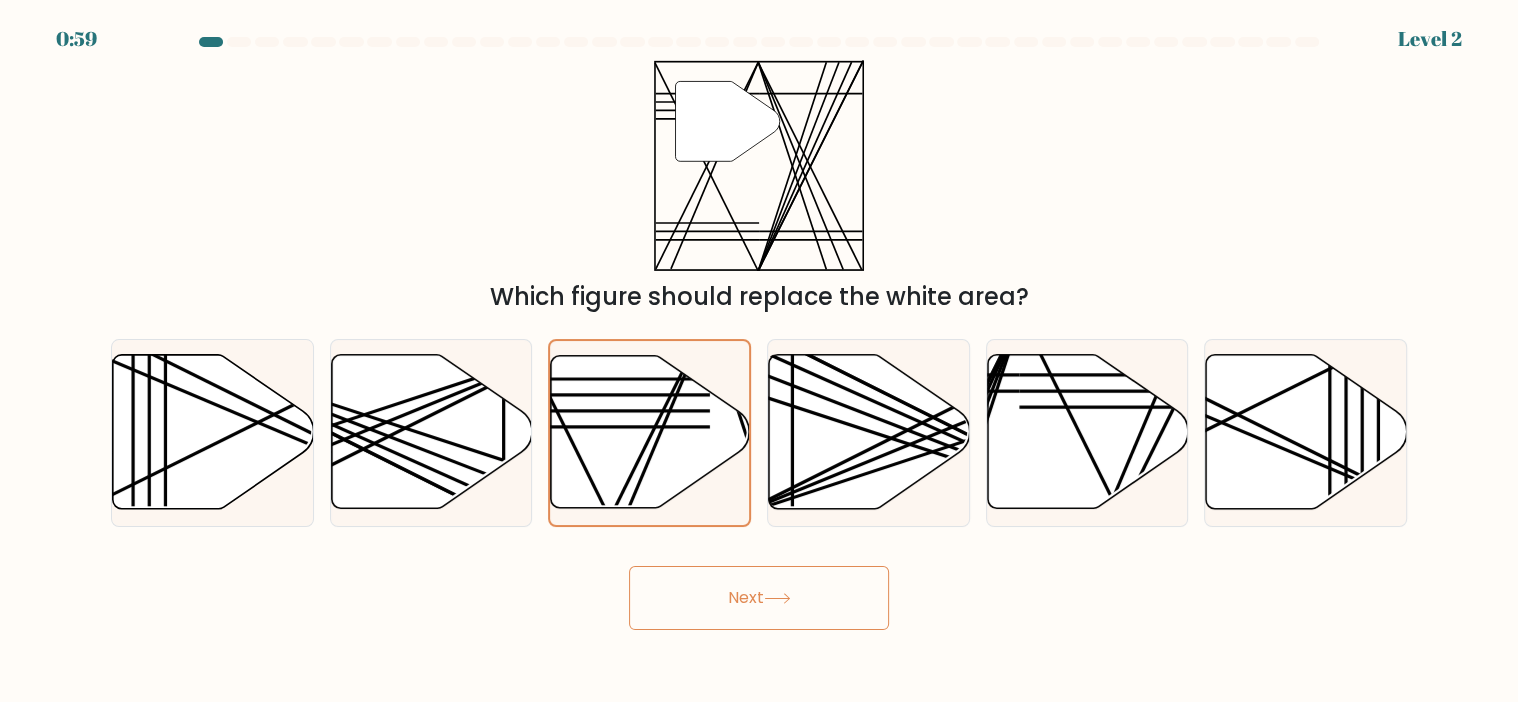 click on "Next" at bounding box center (759, 598) 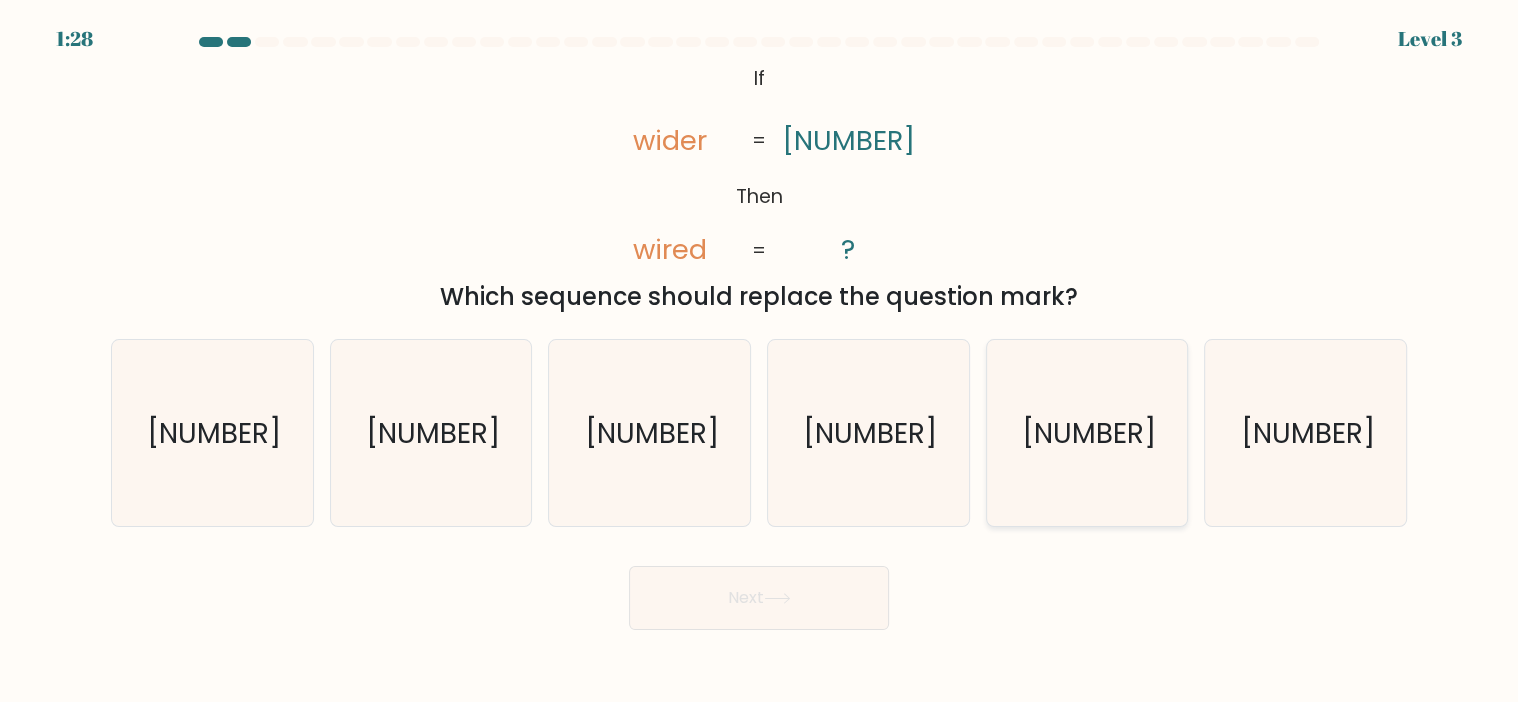 click on "e.
[NUMBER]" at bounding box center [759, 356] 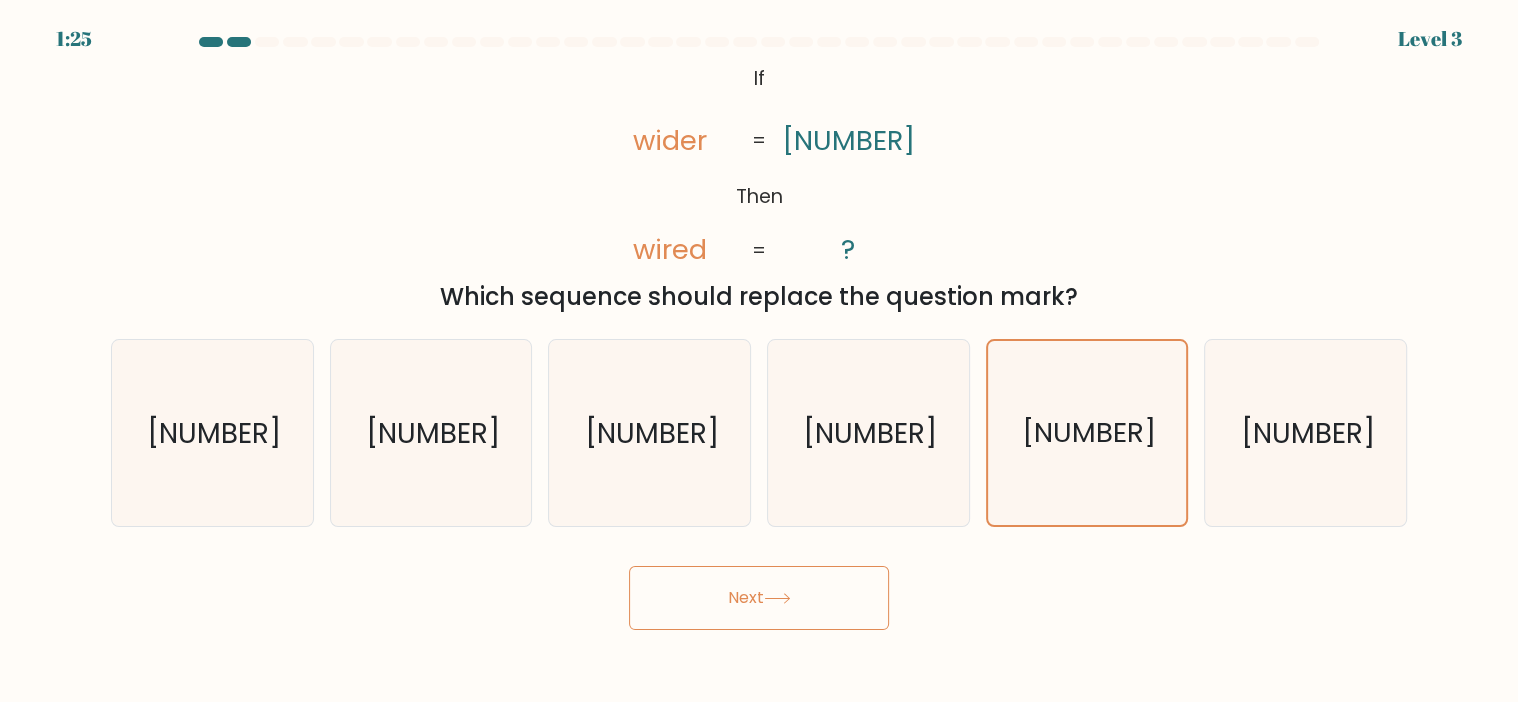 click on "Next" at bounding box center [759, 598] 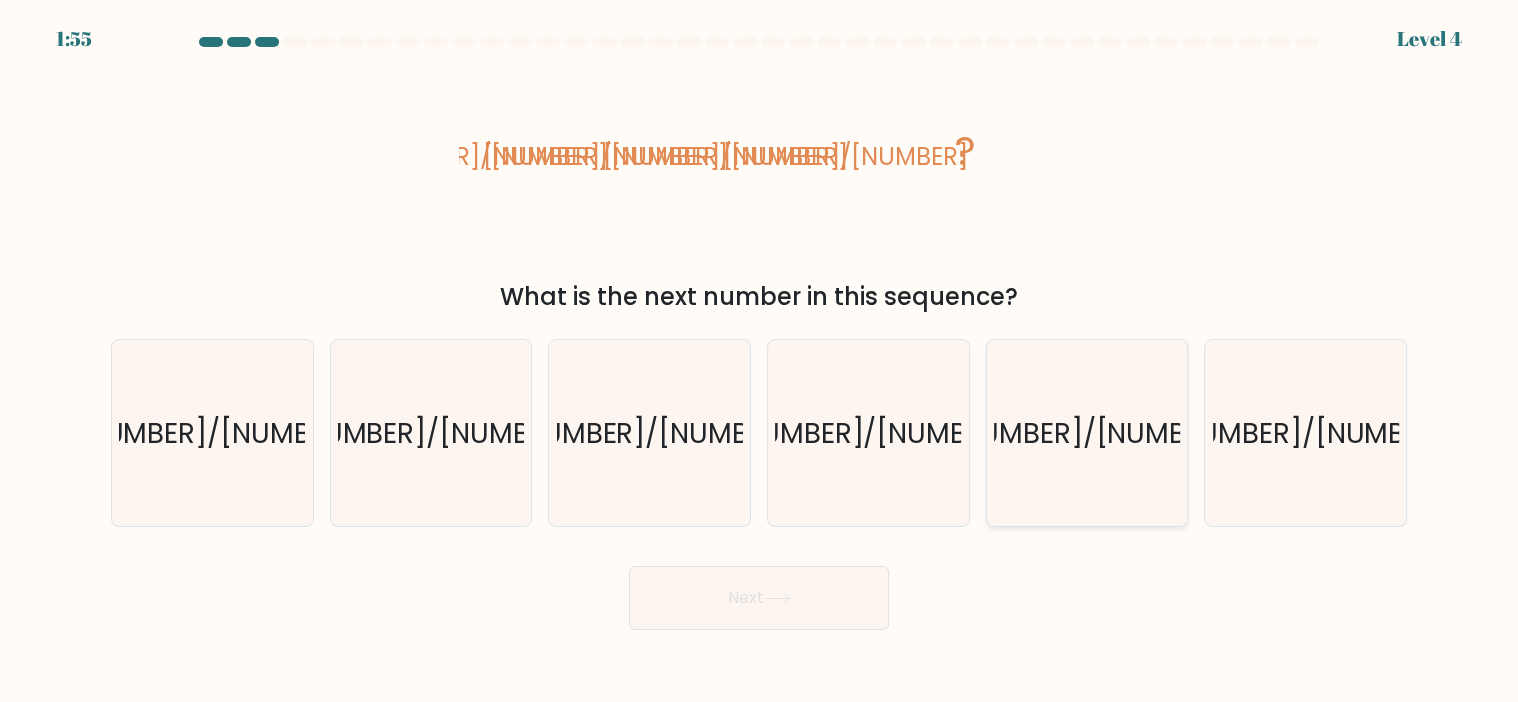 click on "[NUMBER]/[NUMBER]" at bounding box center [1087, 433] 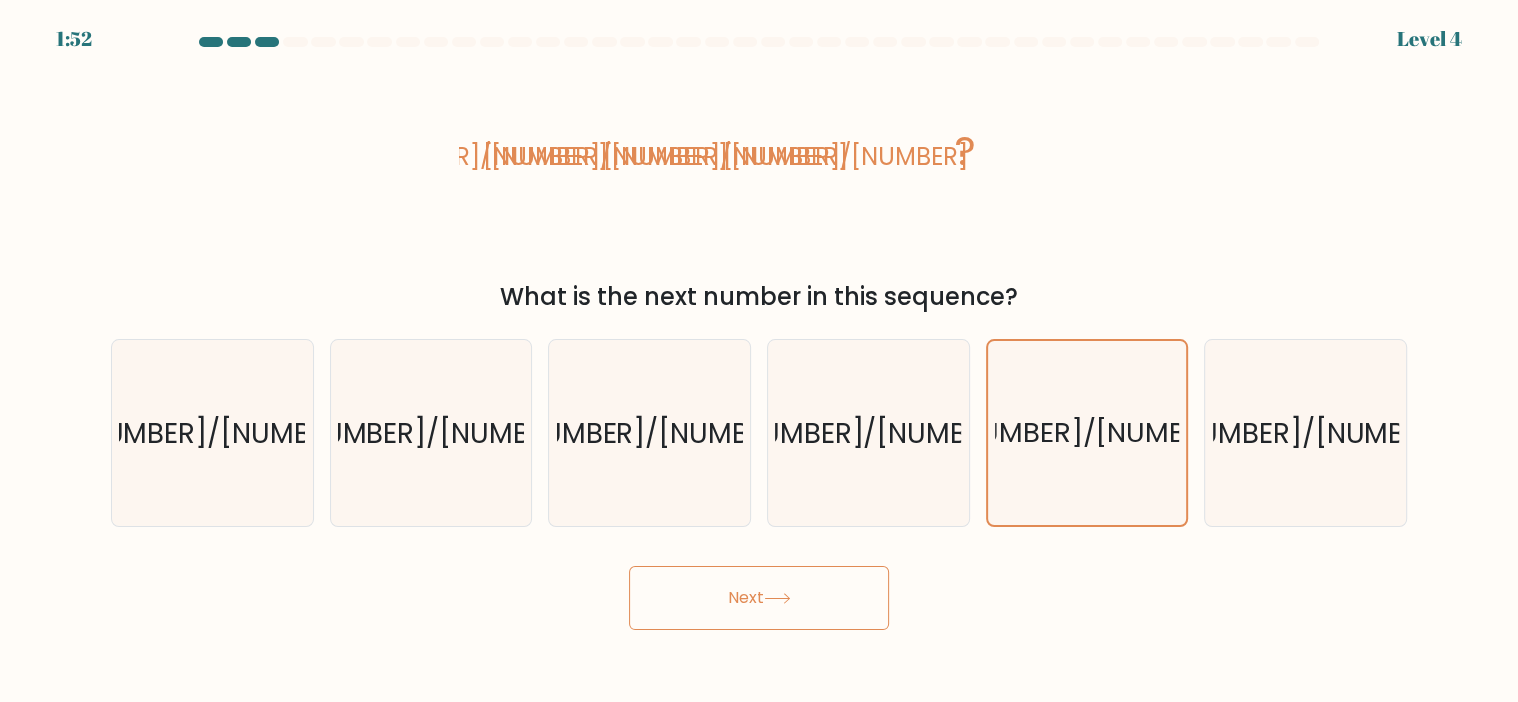 click on "Next" at bounding box center (759, 598) 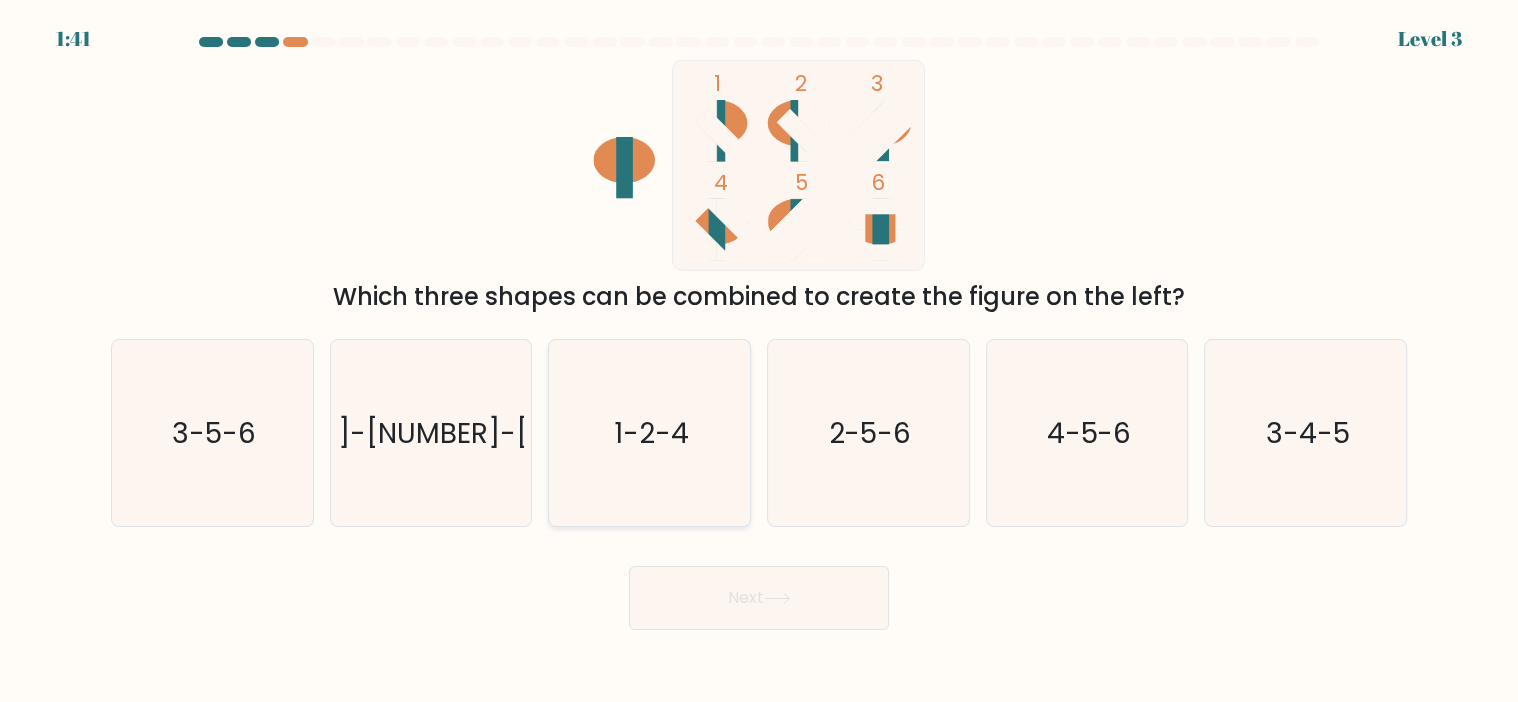 click on "1-2-4" at bounding box center (651, 432) 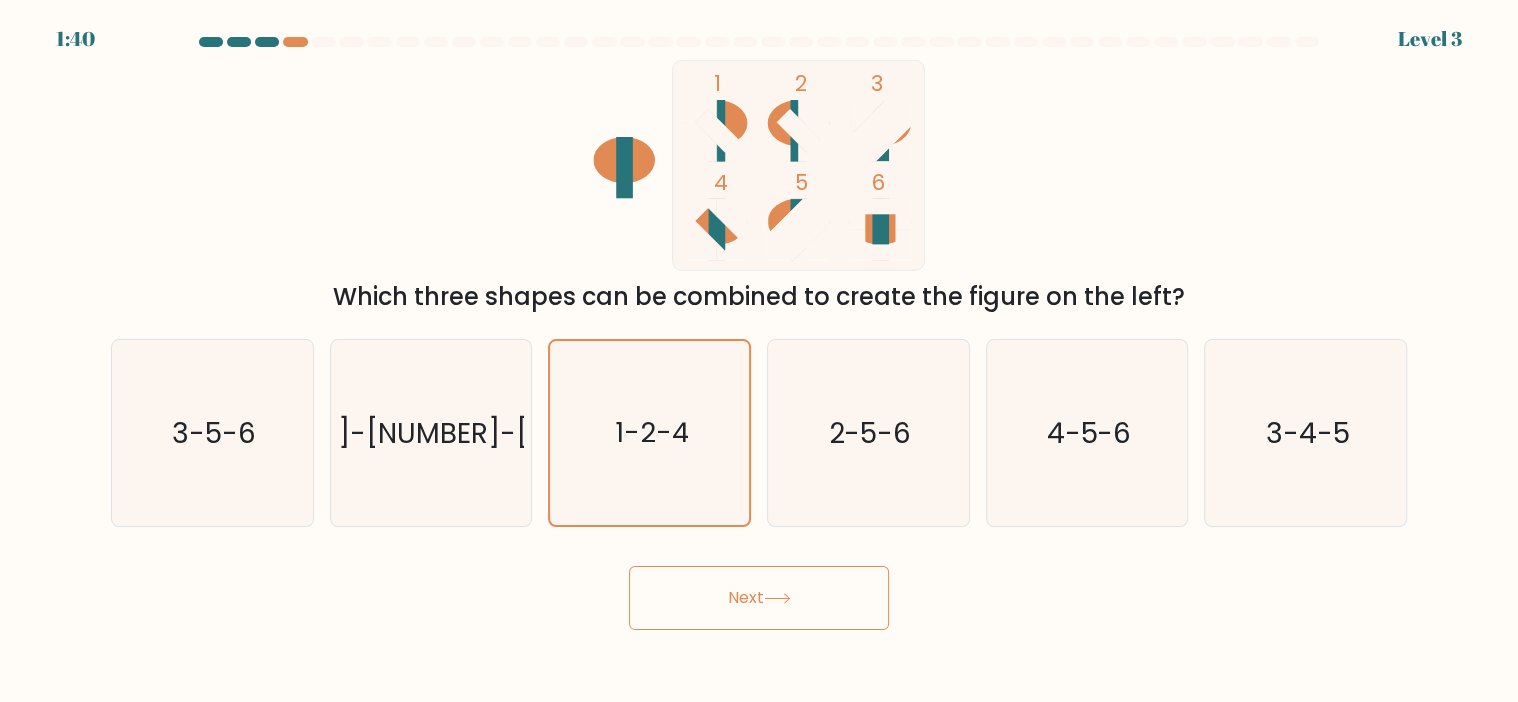 click on "Next" at bounding box center [759, 598] 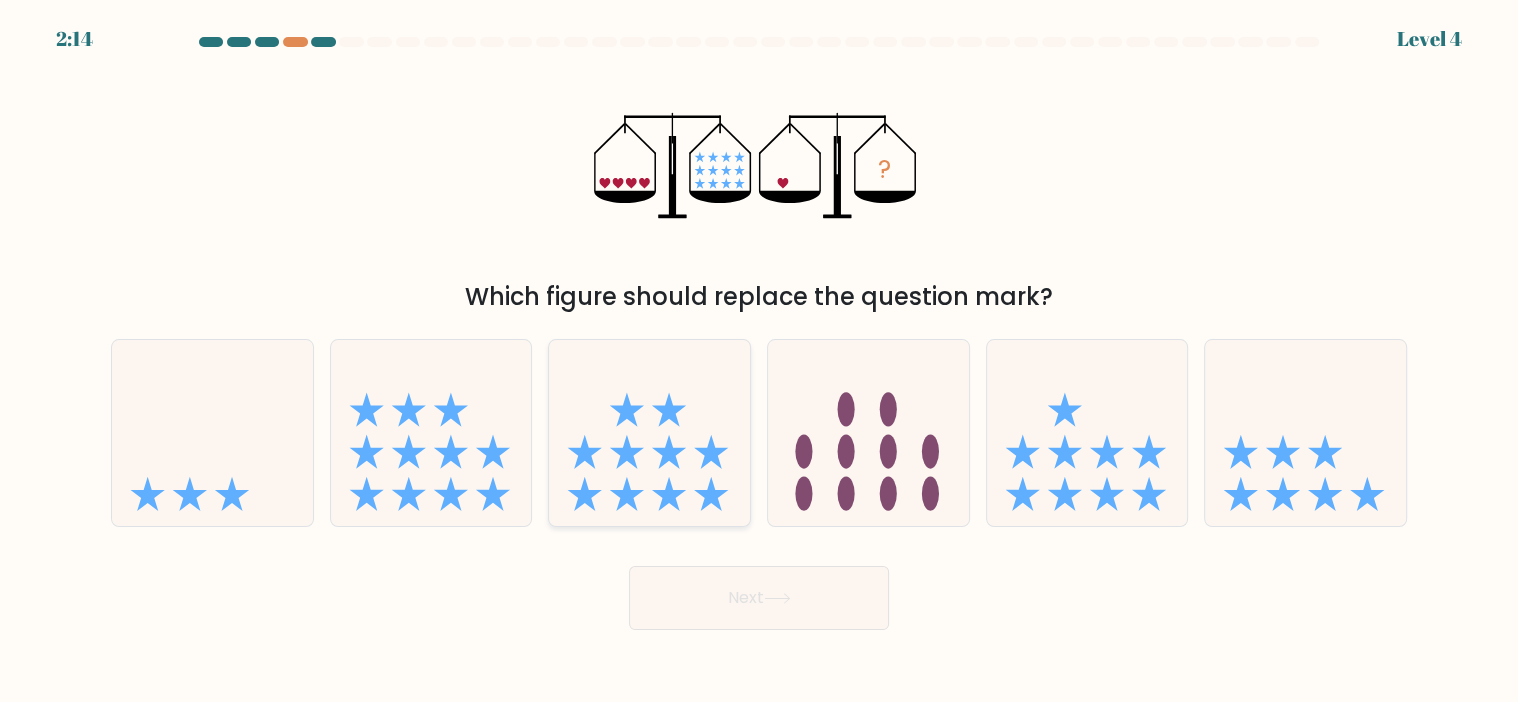 click at bounding box center [649, 433] 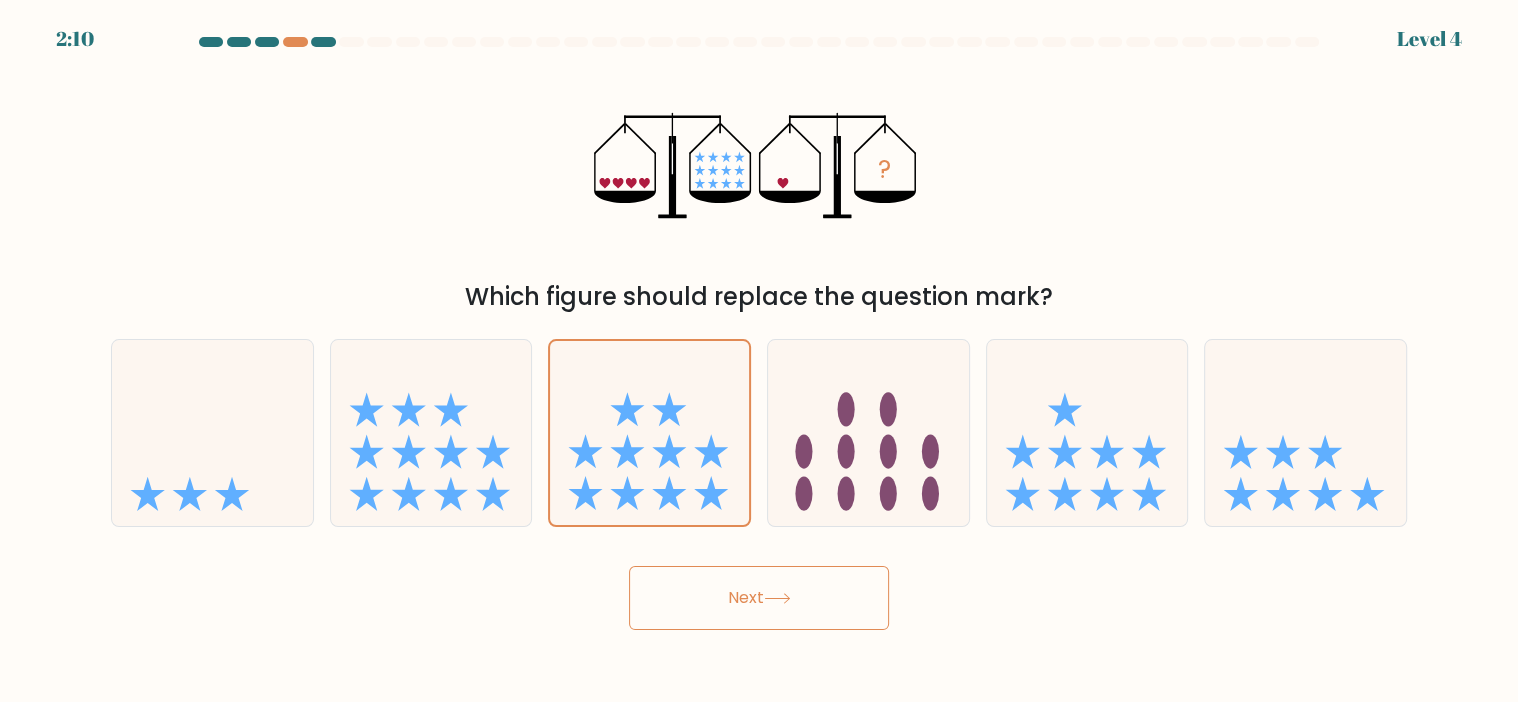 click on "Next" at bounding box center (759, 598) 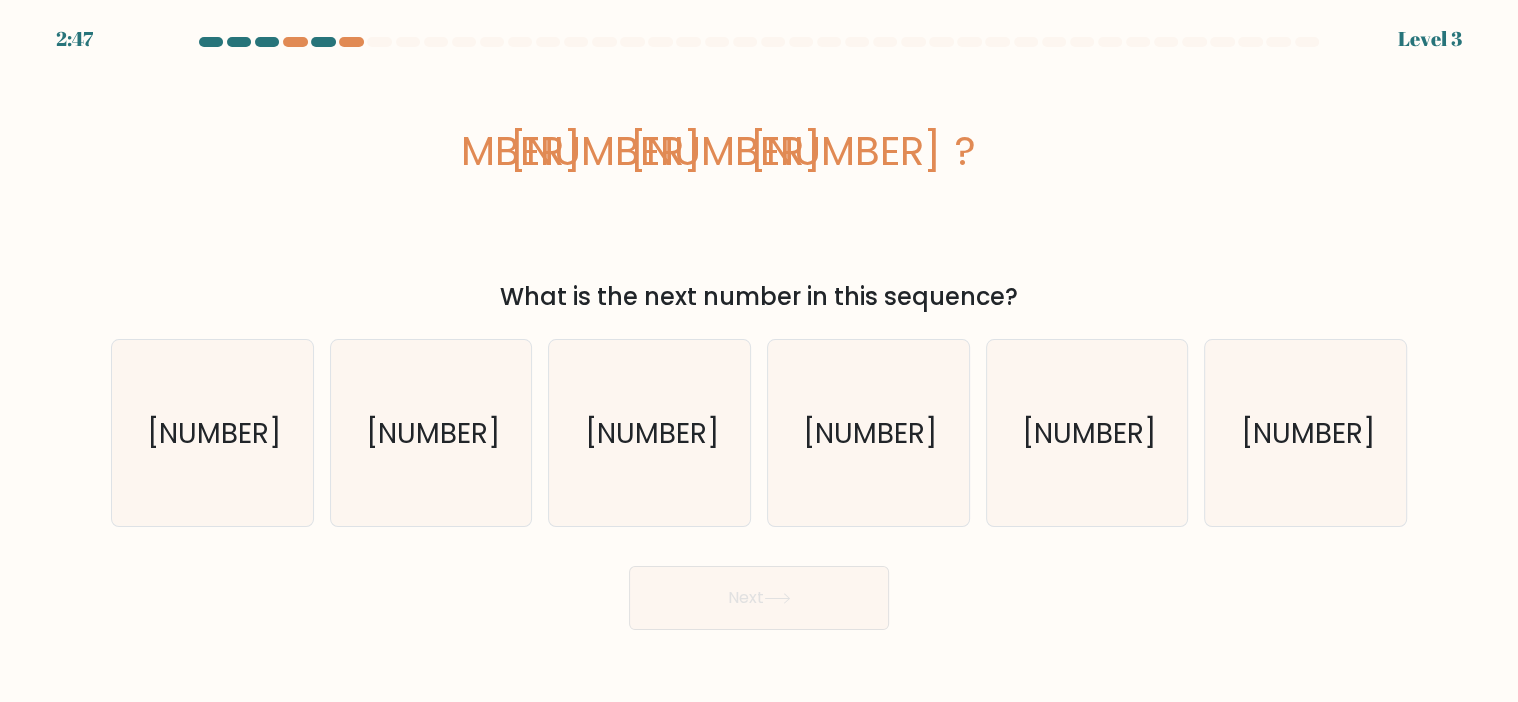 click on "image/svg+xml
[NUMBER]
[NUMBER]
[NUMBER]
[NUMBER]
?" at bounding box center (759, 165) 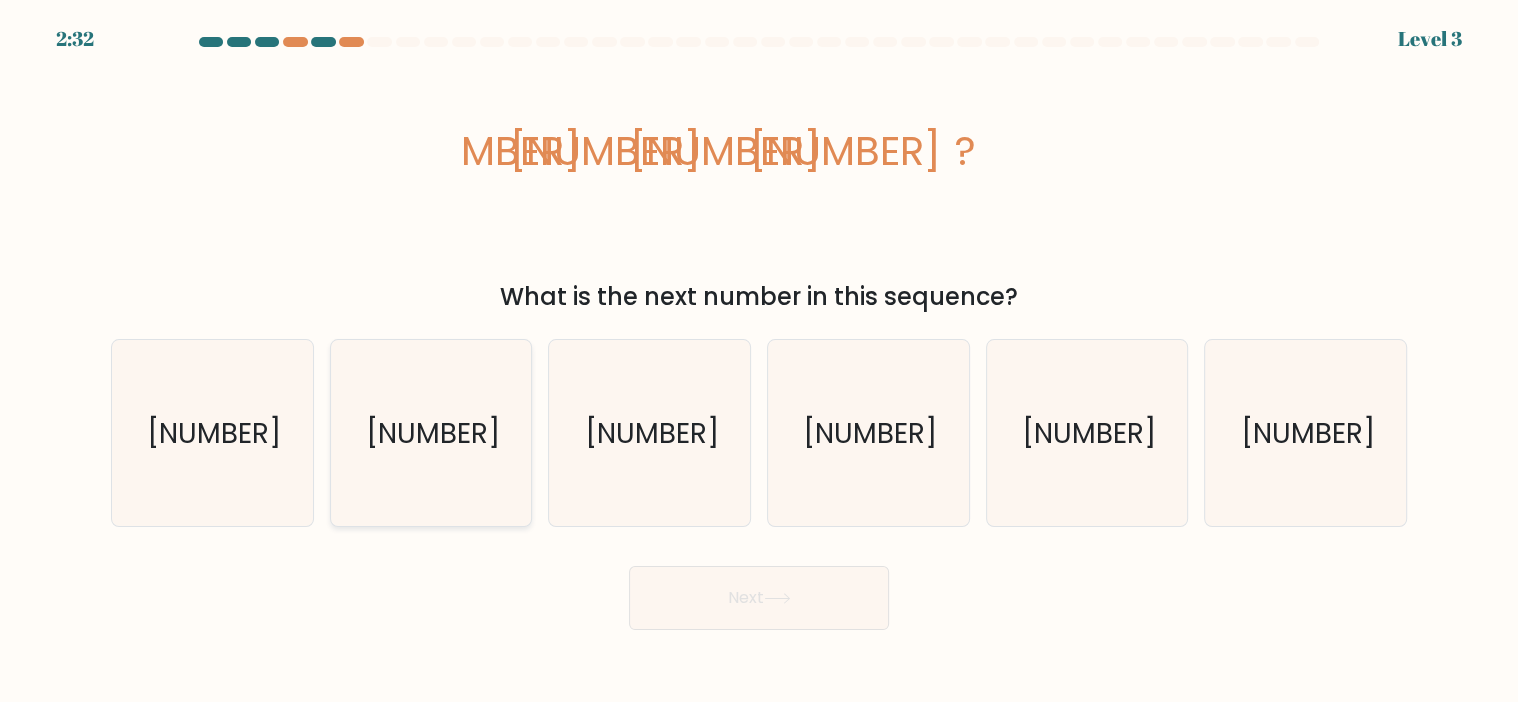 click on "[NUMBER]" at bounding box center [431, 433] 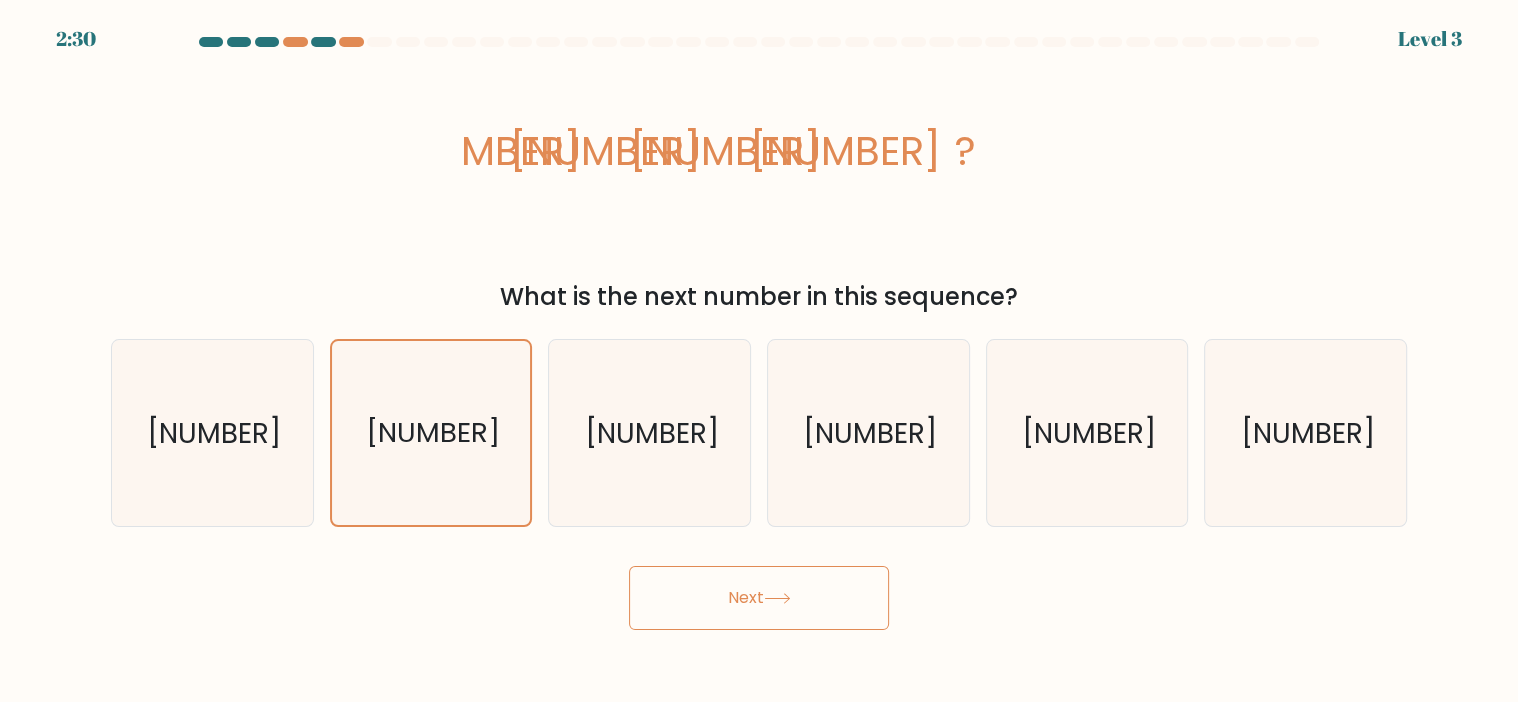 click on "Next" at bounding box center (759, 598) 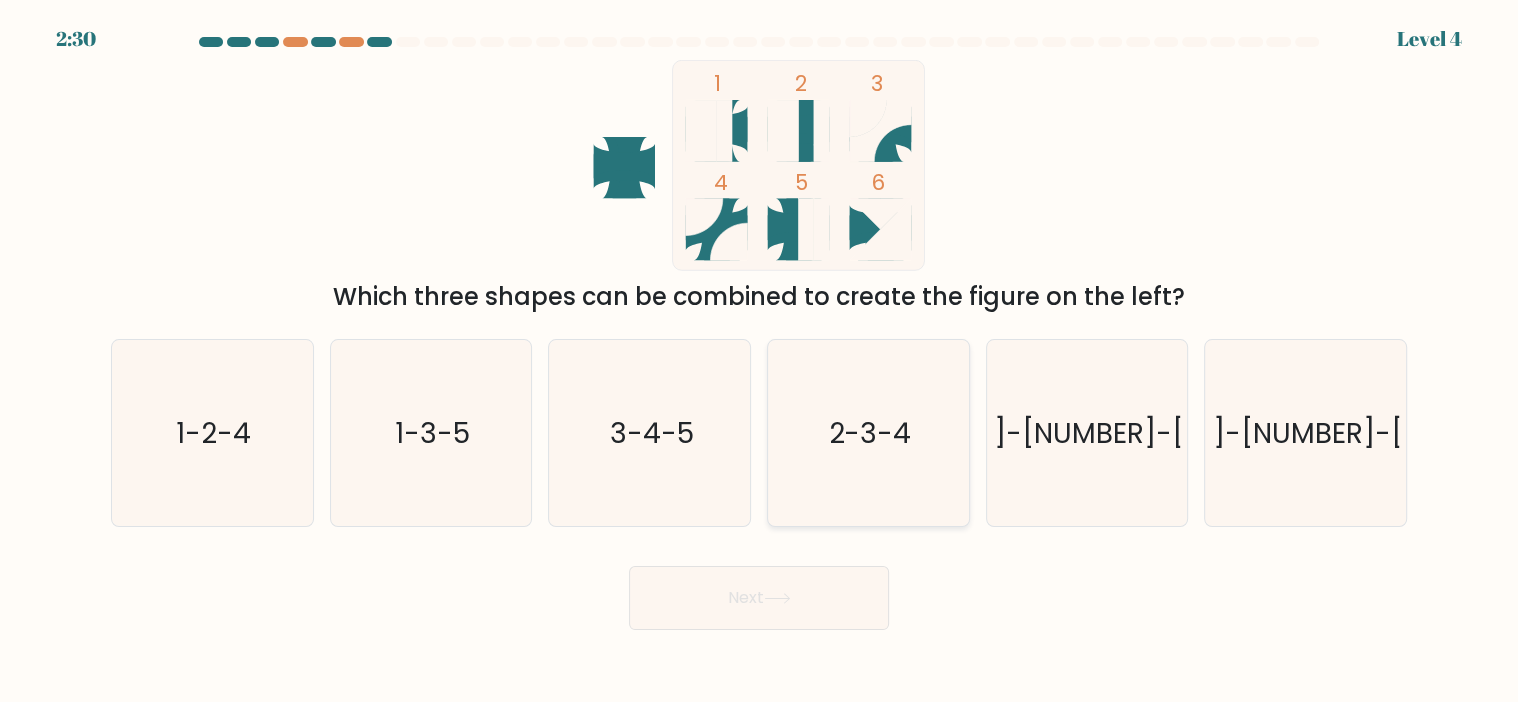 click on "2-3-4" at bounding box center [868, 433] 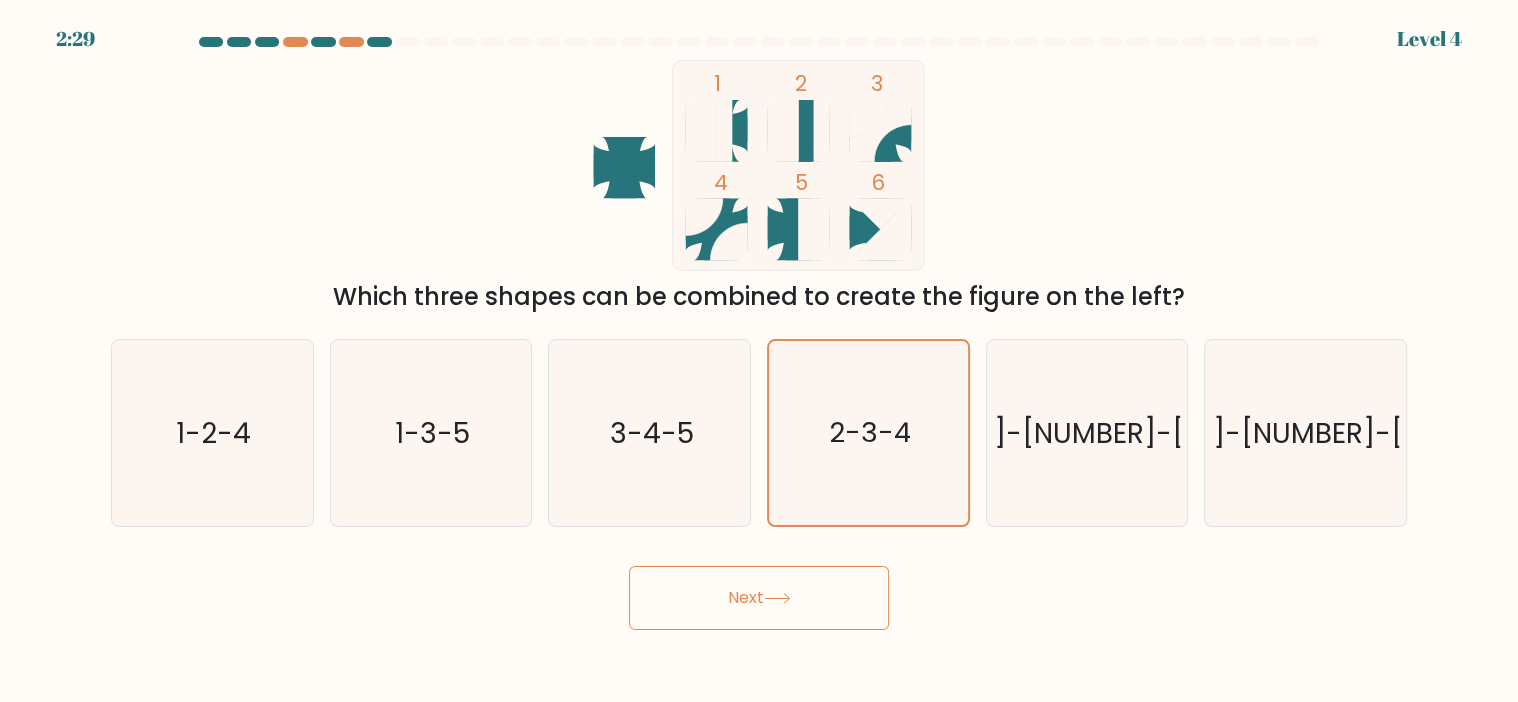 click on "Next" at bounding box center [759, 598] 